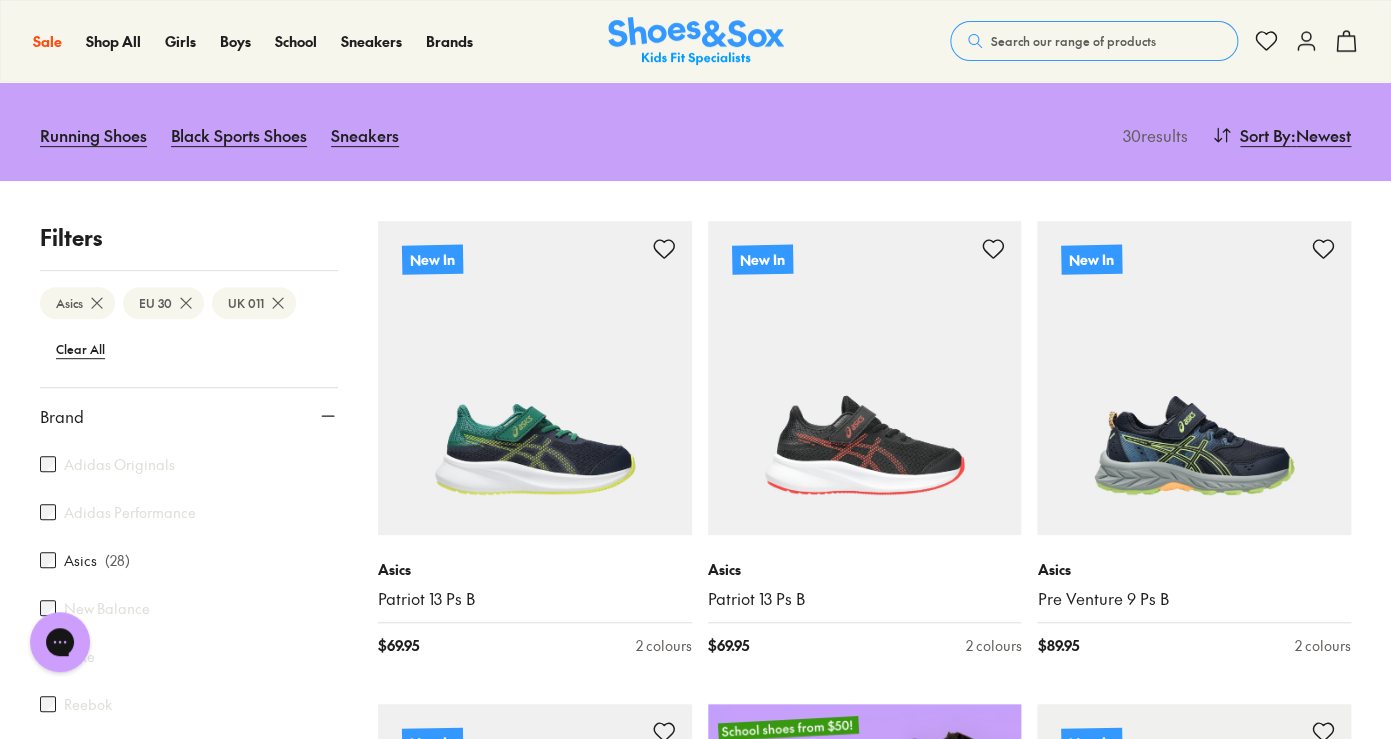 scroll, scrollTop: 183, scrollLeft: 0, axis: vertical 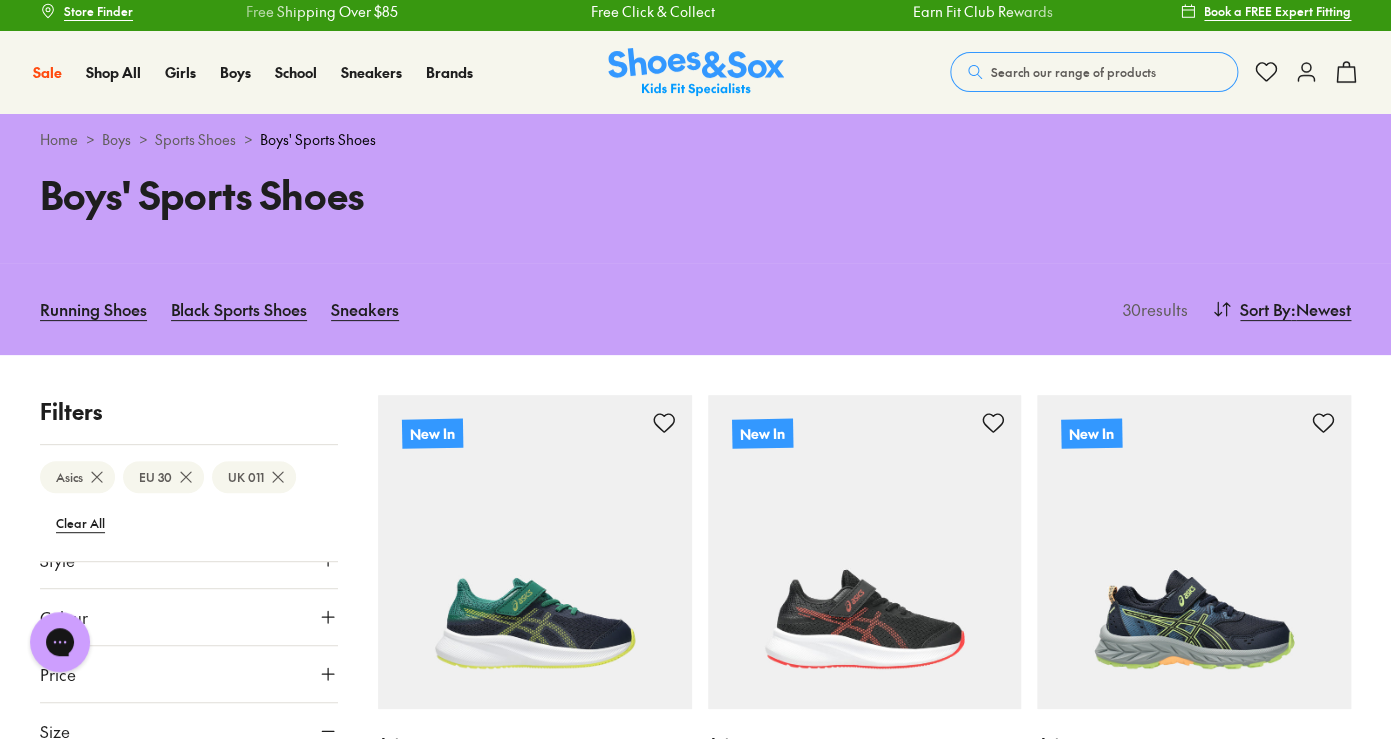 click on "Search our range of products" at bounding box center [1073, 72] 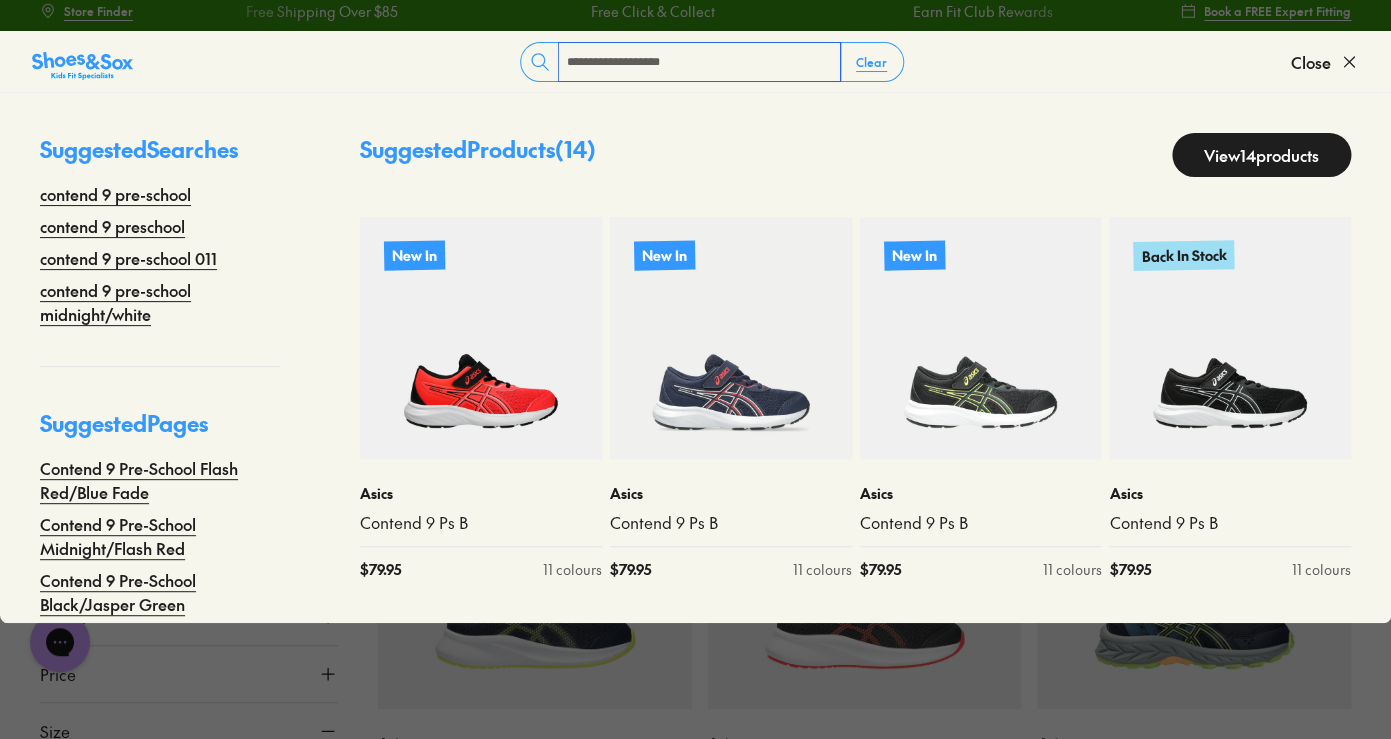 type on "**********" 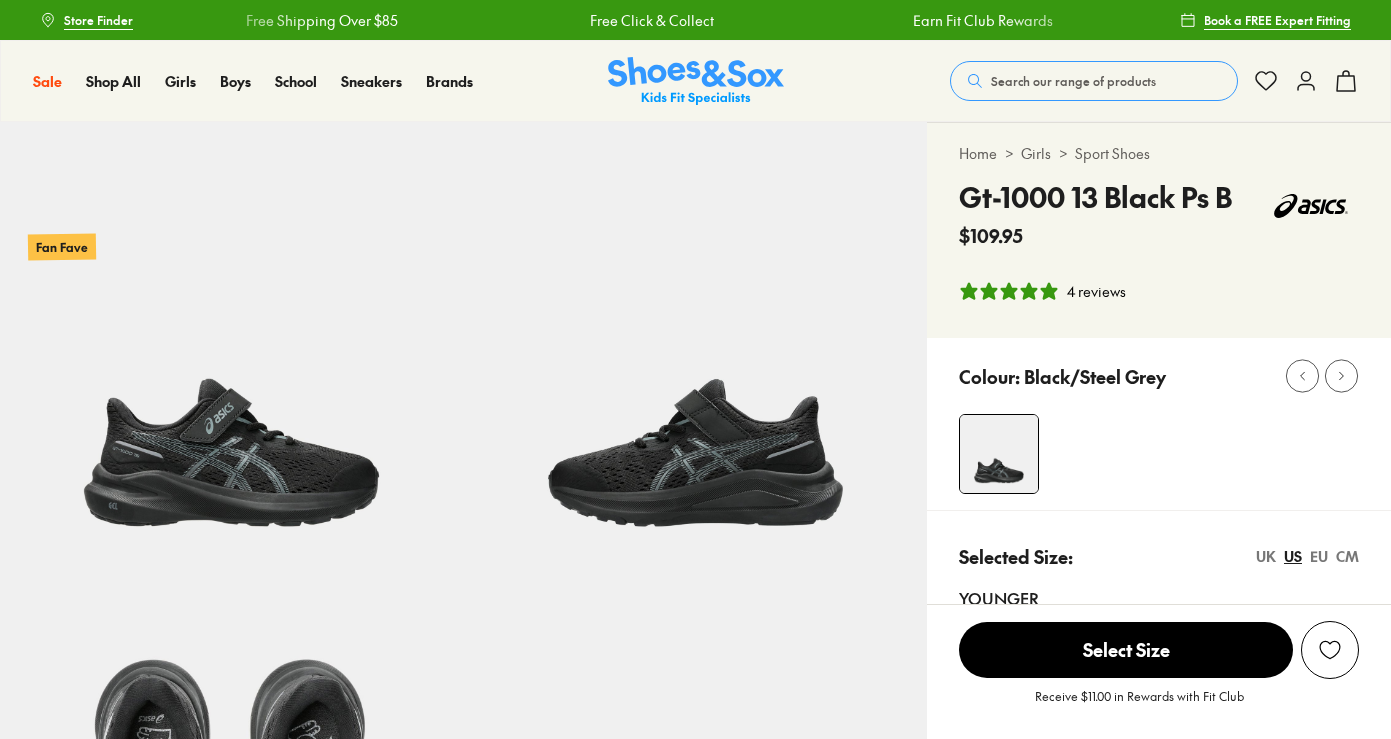 select on "*" 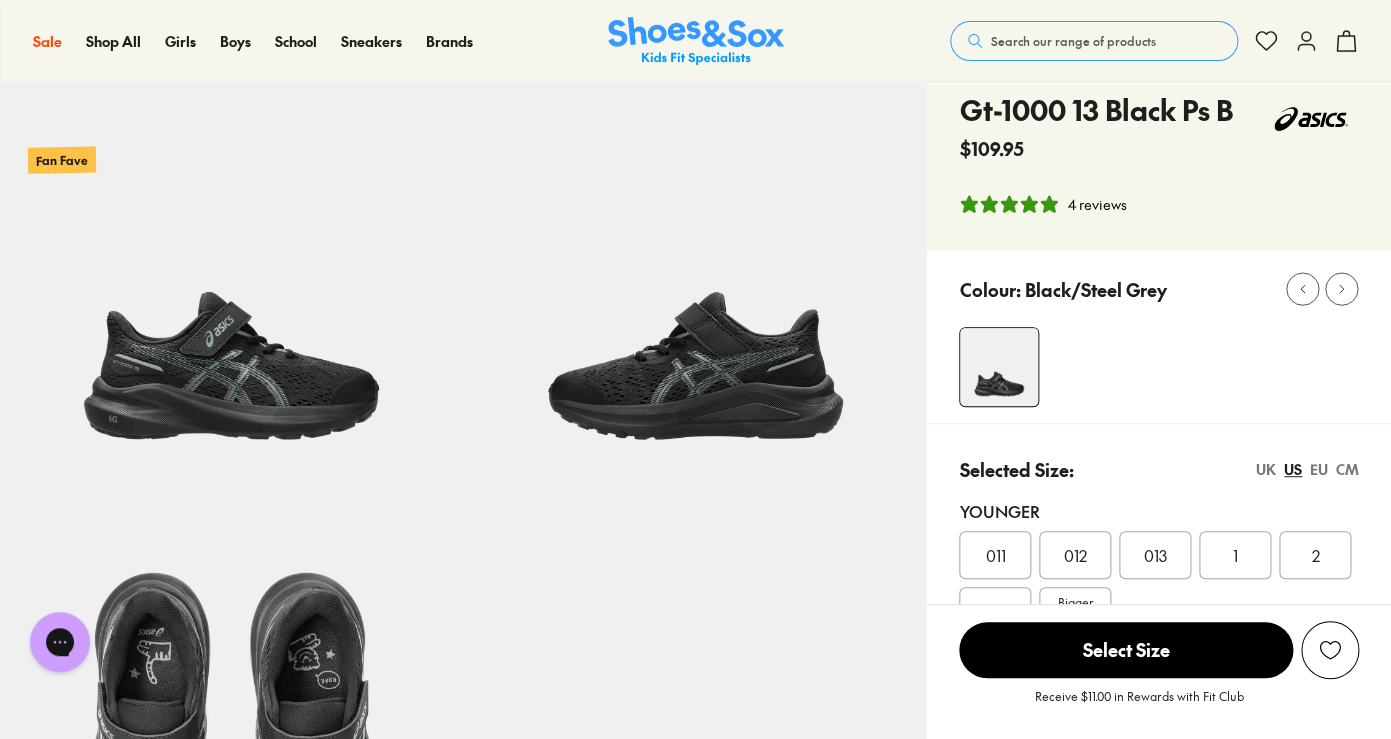 scroll, scrollTop: 0, scrollLeft: 0, axis: both 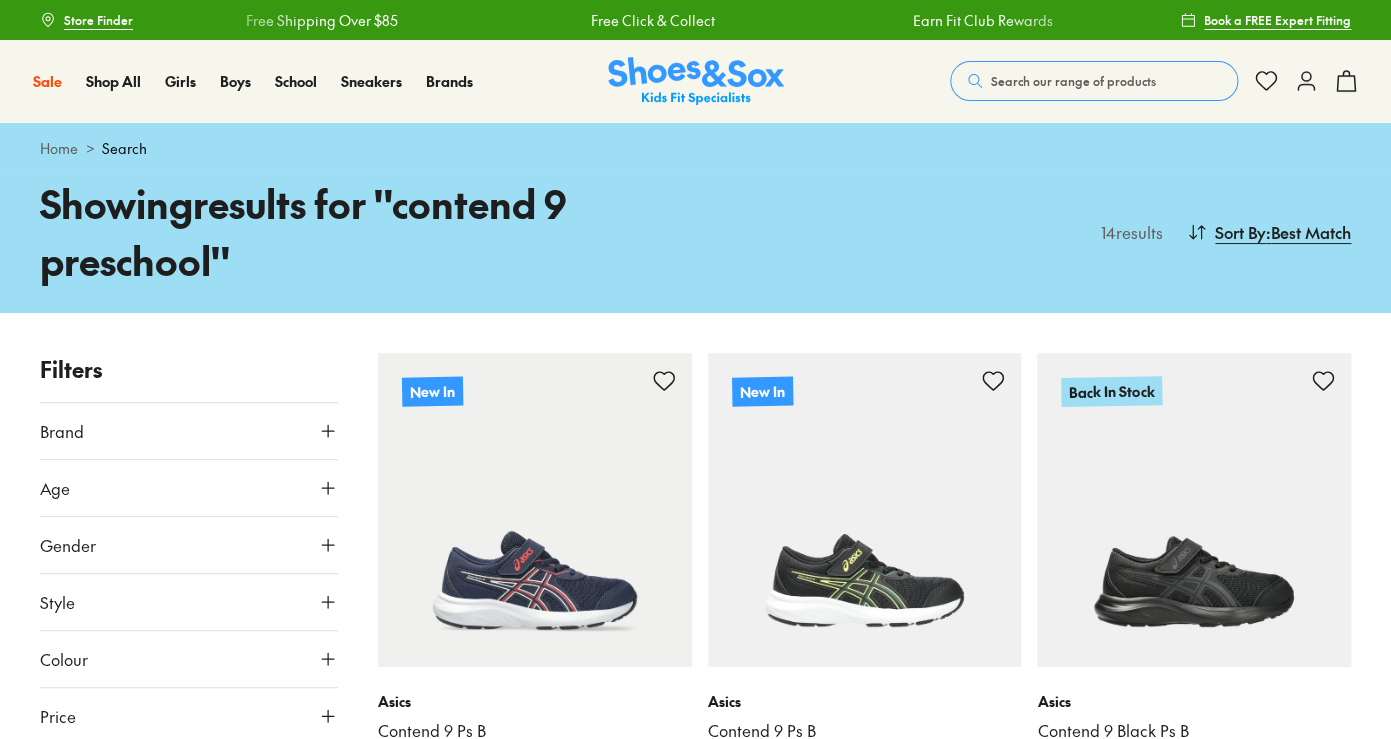 click on "Search our range of products" at bounding box center [1094, 81] 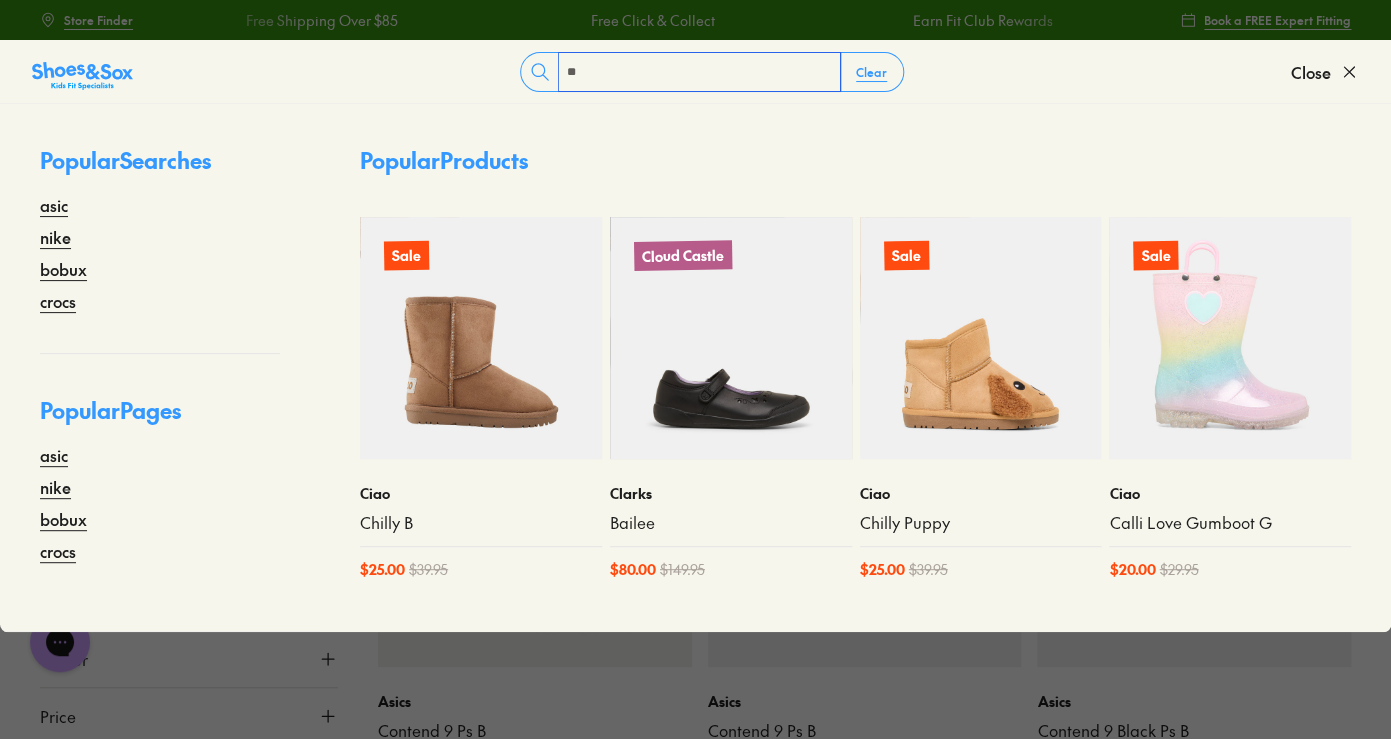 scroll, scrollTop: 0, scrollLeft: 0, axis: both 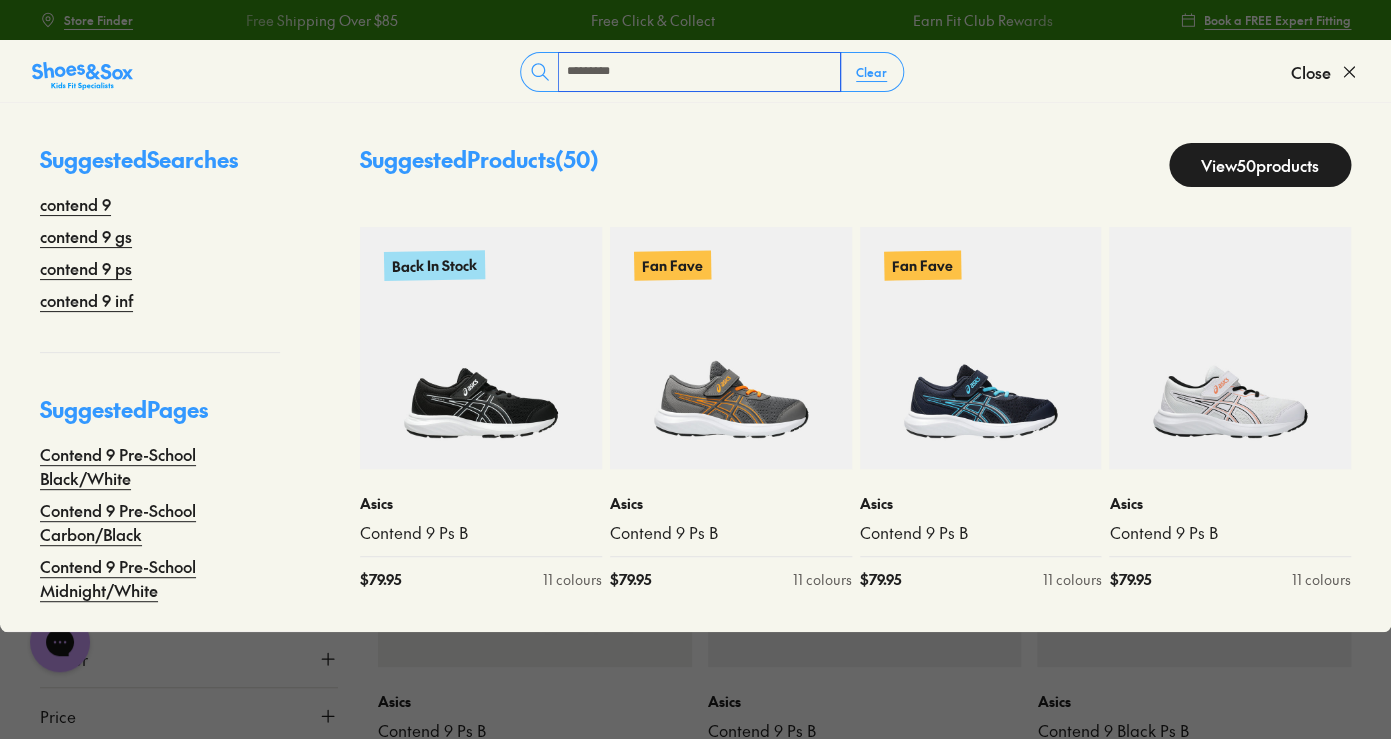 type on "*********" 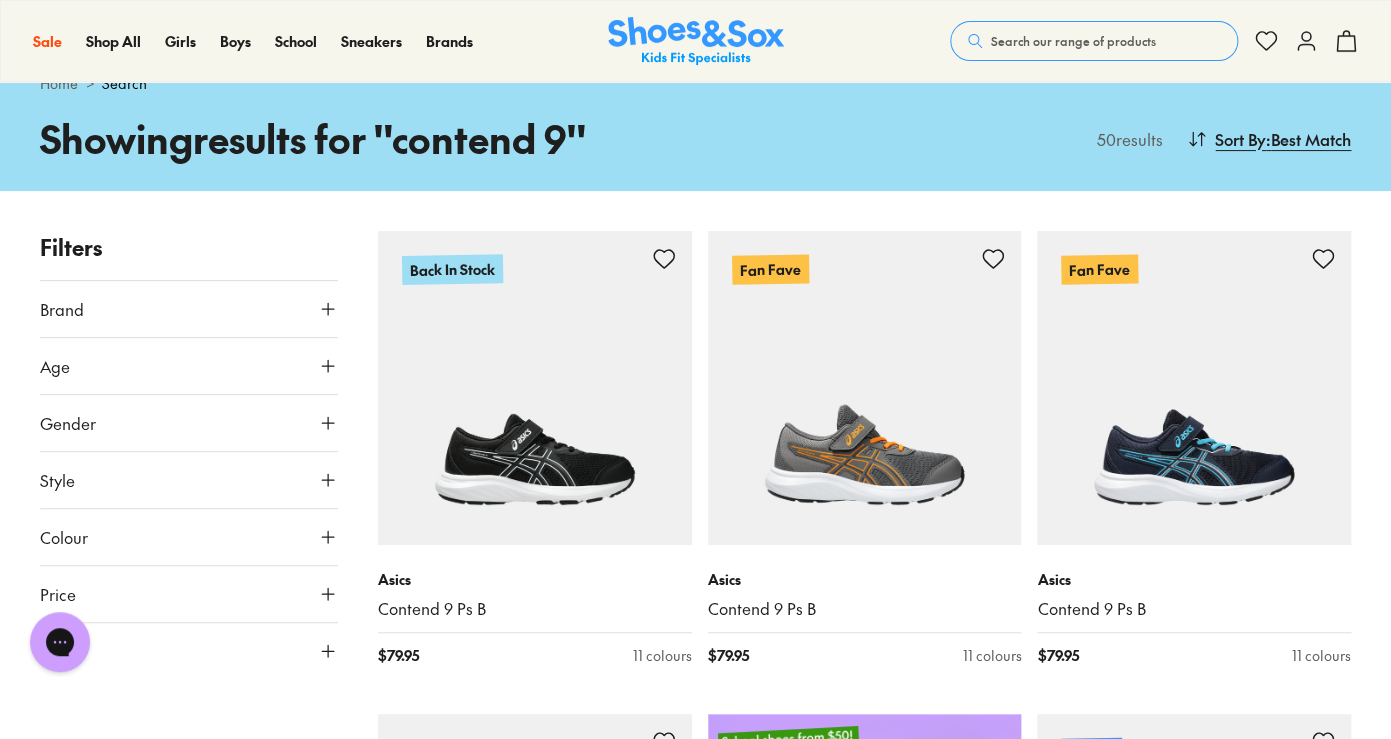 scroll, scrollTop: 92, scrollLeft: 0, axis: vertical 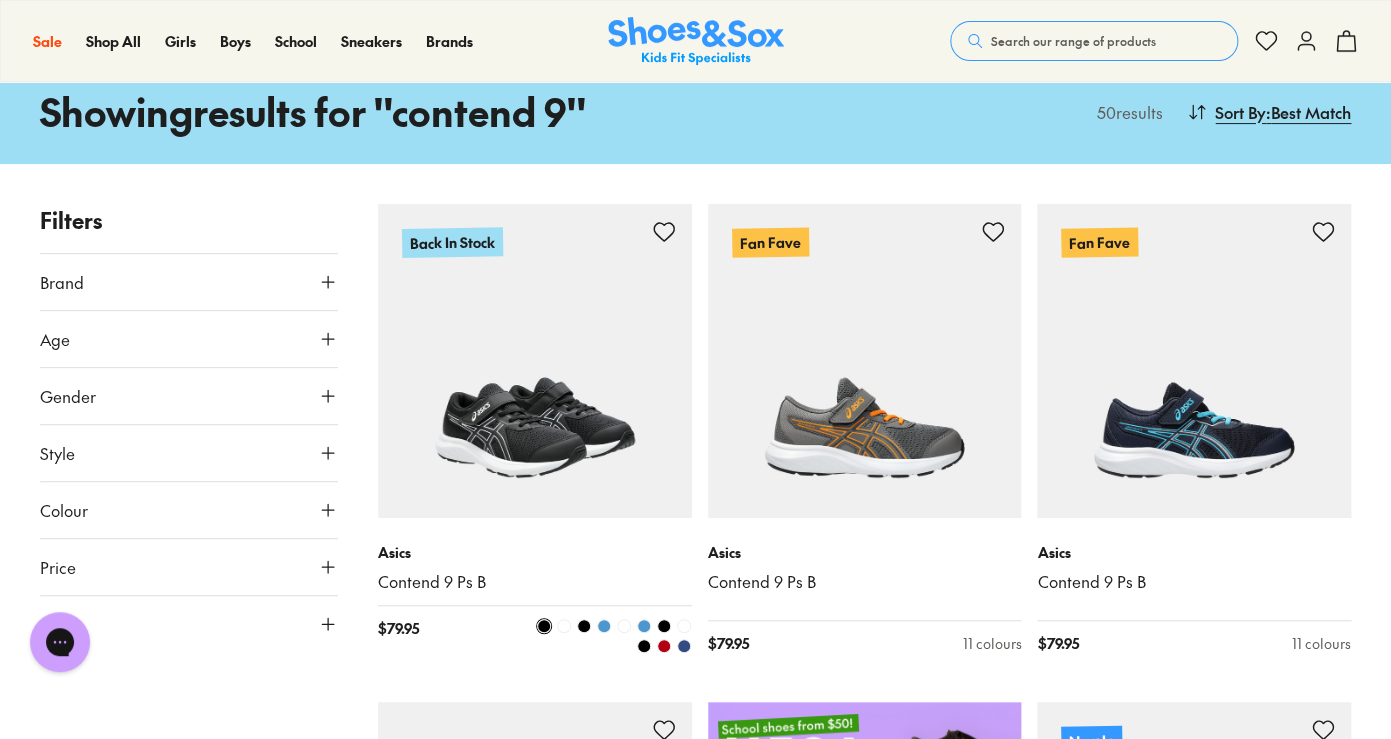 click at bounding box center [535, 361] 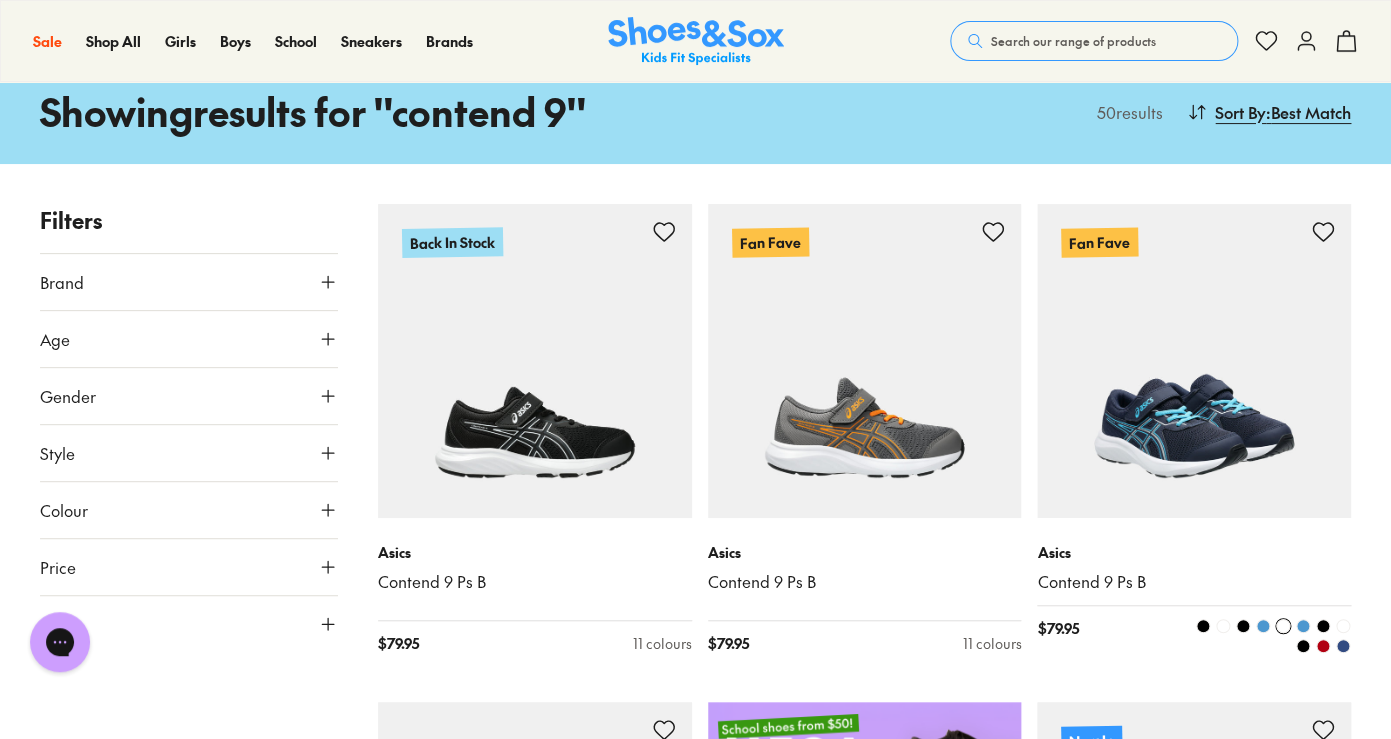 click at bounding box center [1194, 361] 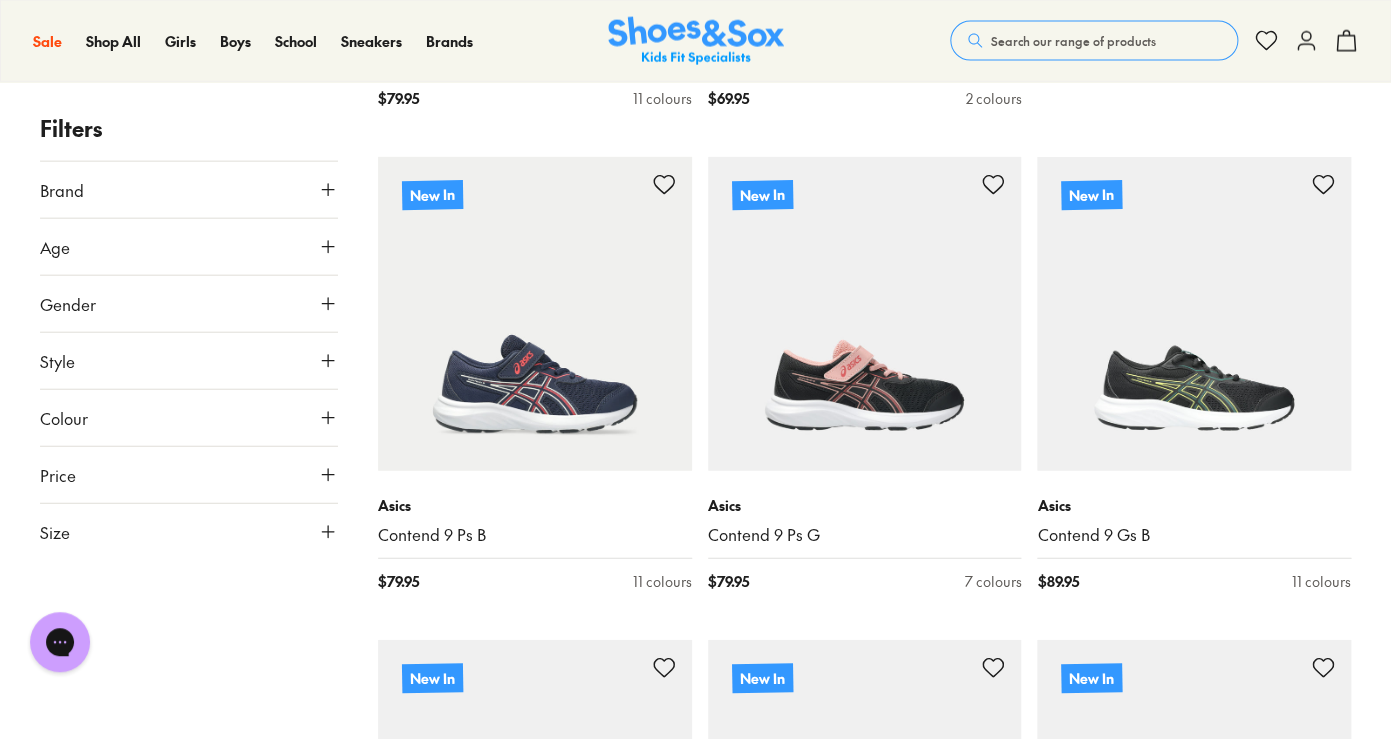 scroll, scrollTop: 1606, scrollLeft: 0, axis: vertical 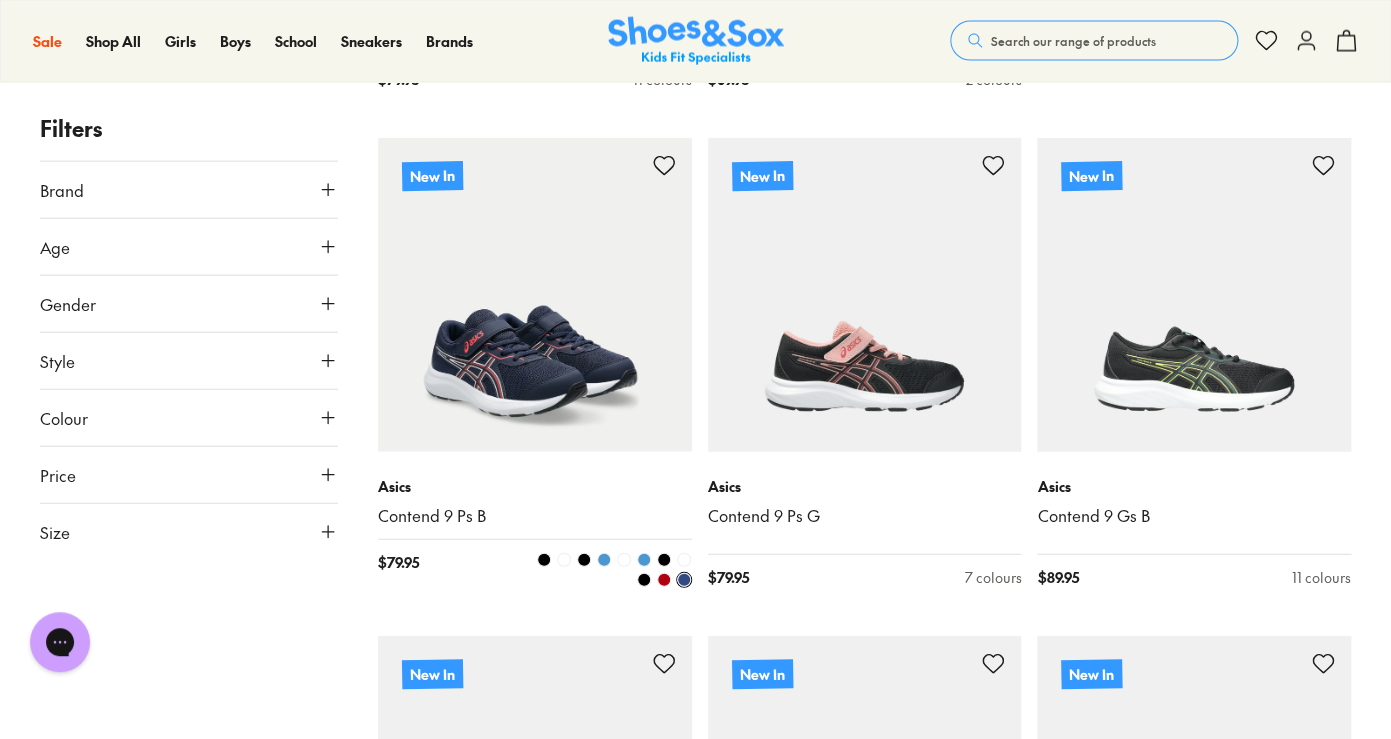 click at bounding box center (535, 295) 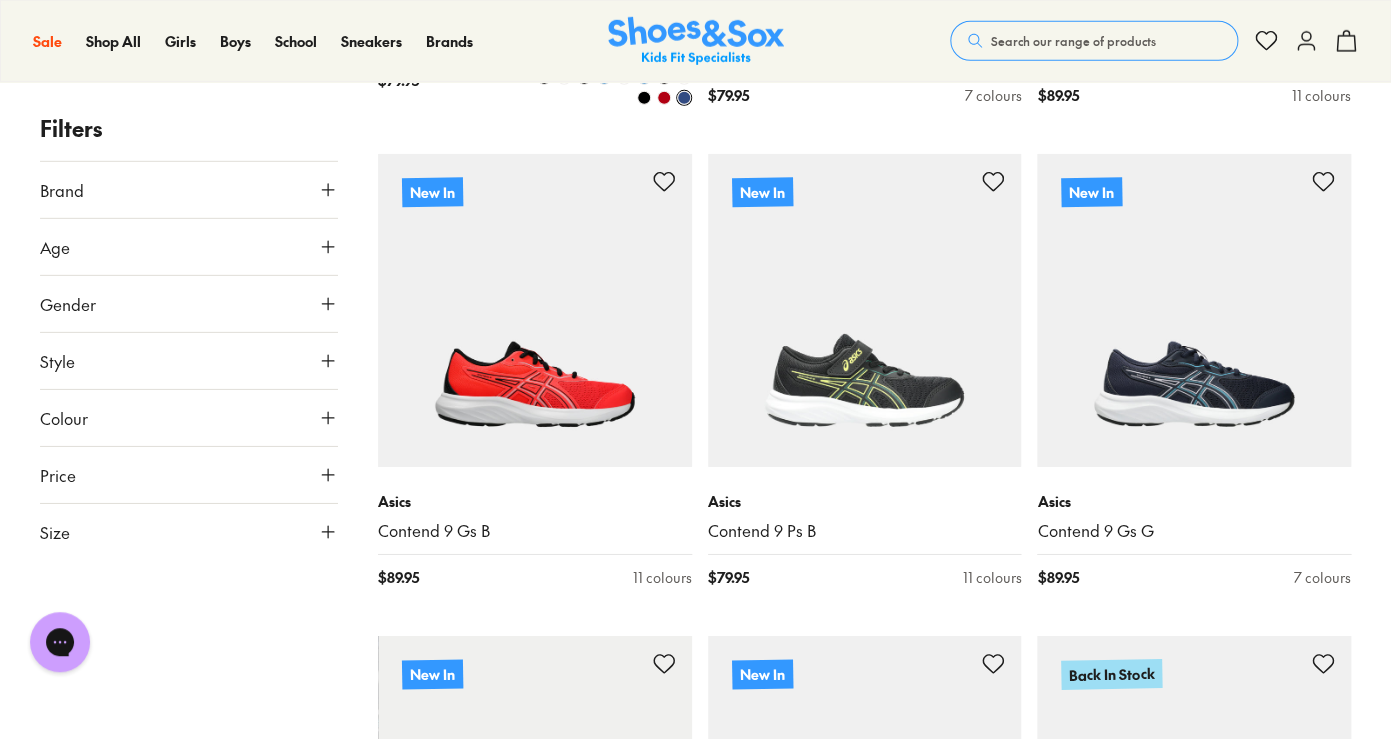 scroll, scrollTop: 2181, scrollLeft: 0, axis: vertical 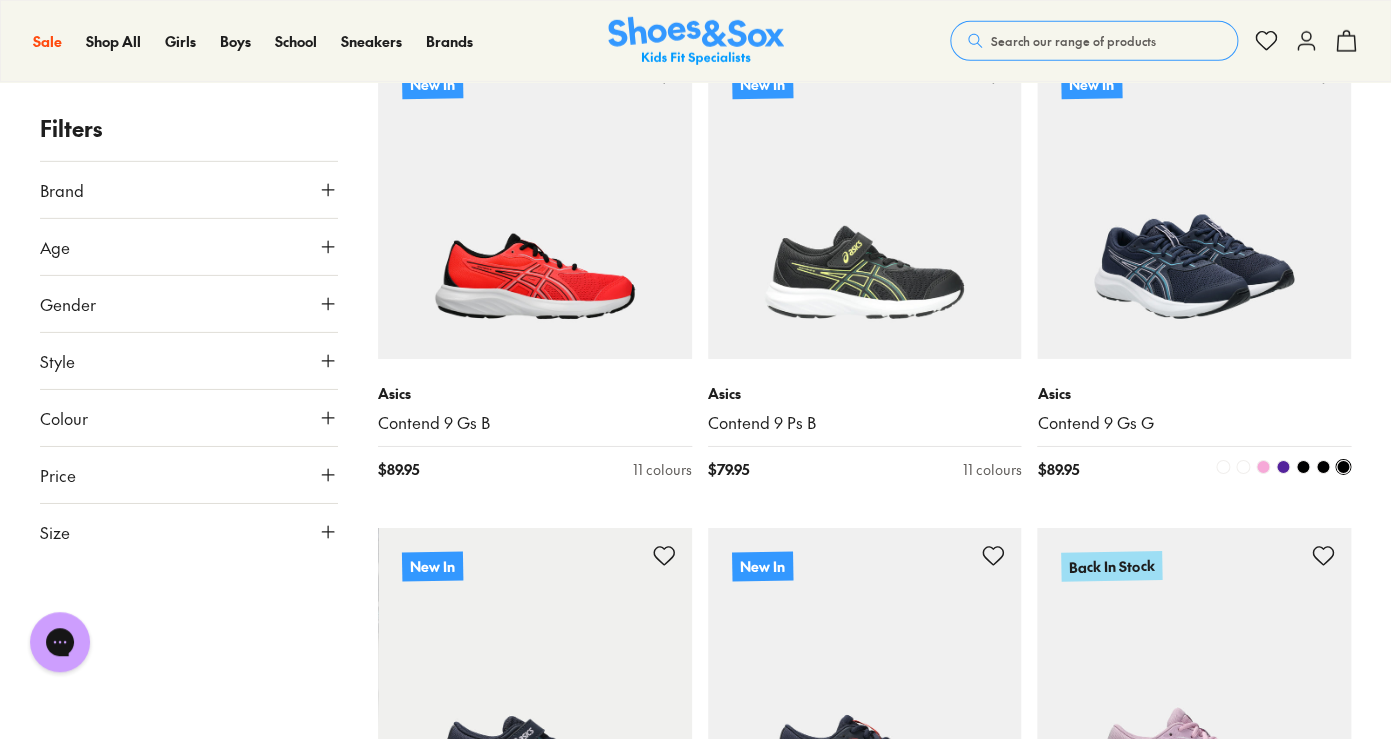 click at bounding box center [1194, 203] 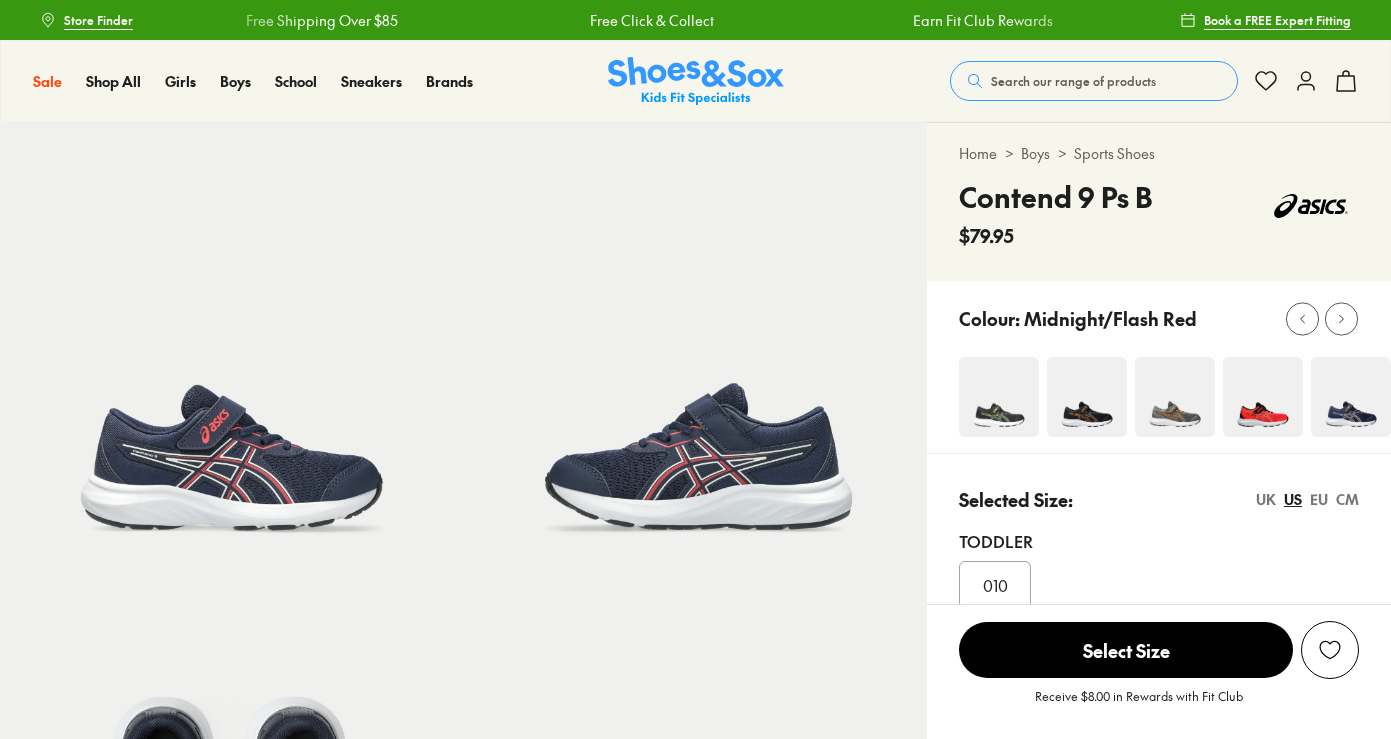 scroll, scrollTop: 0, scrollLeft: 0, axis: both 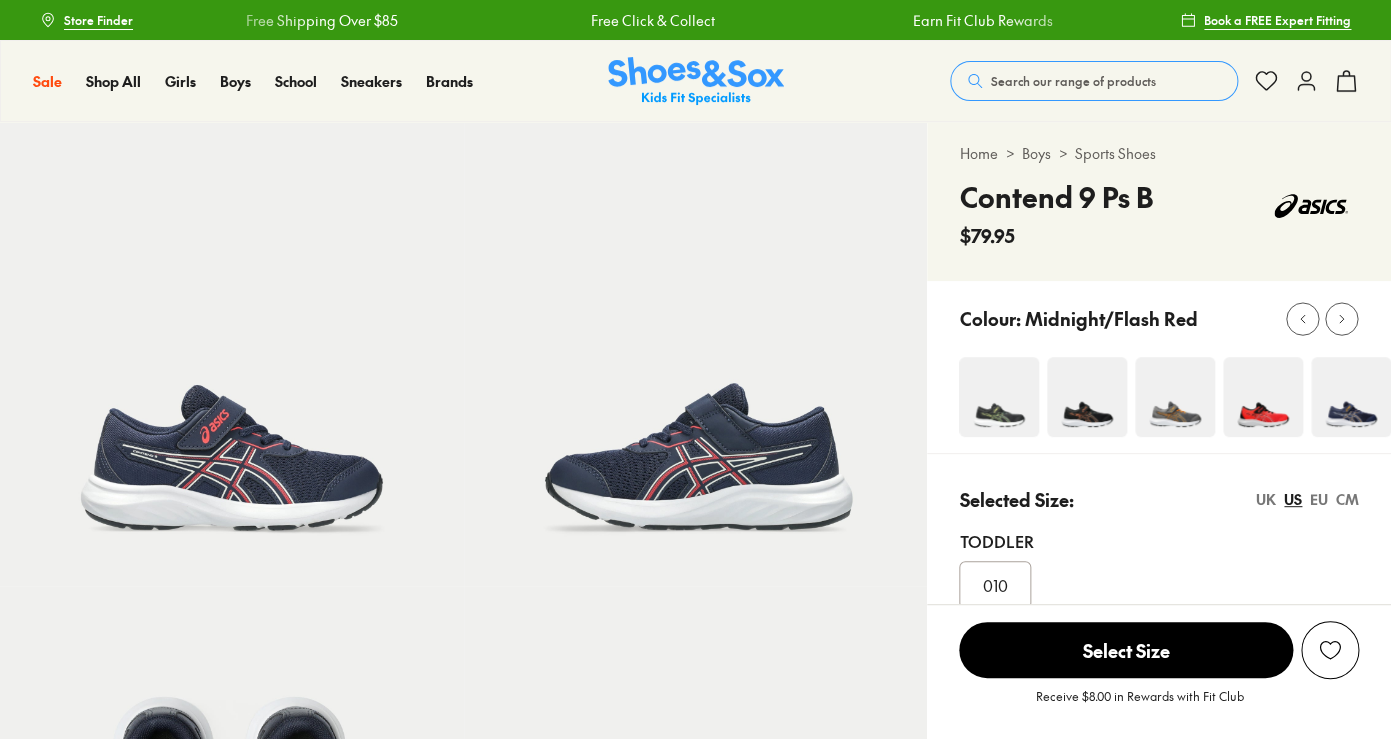select on "*" 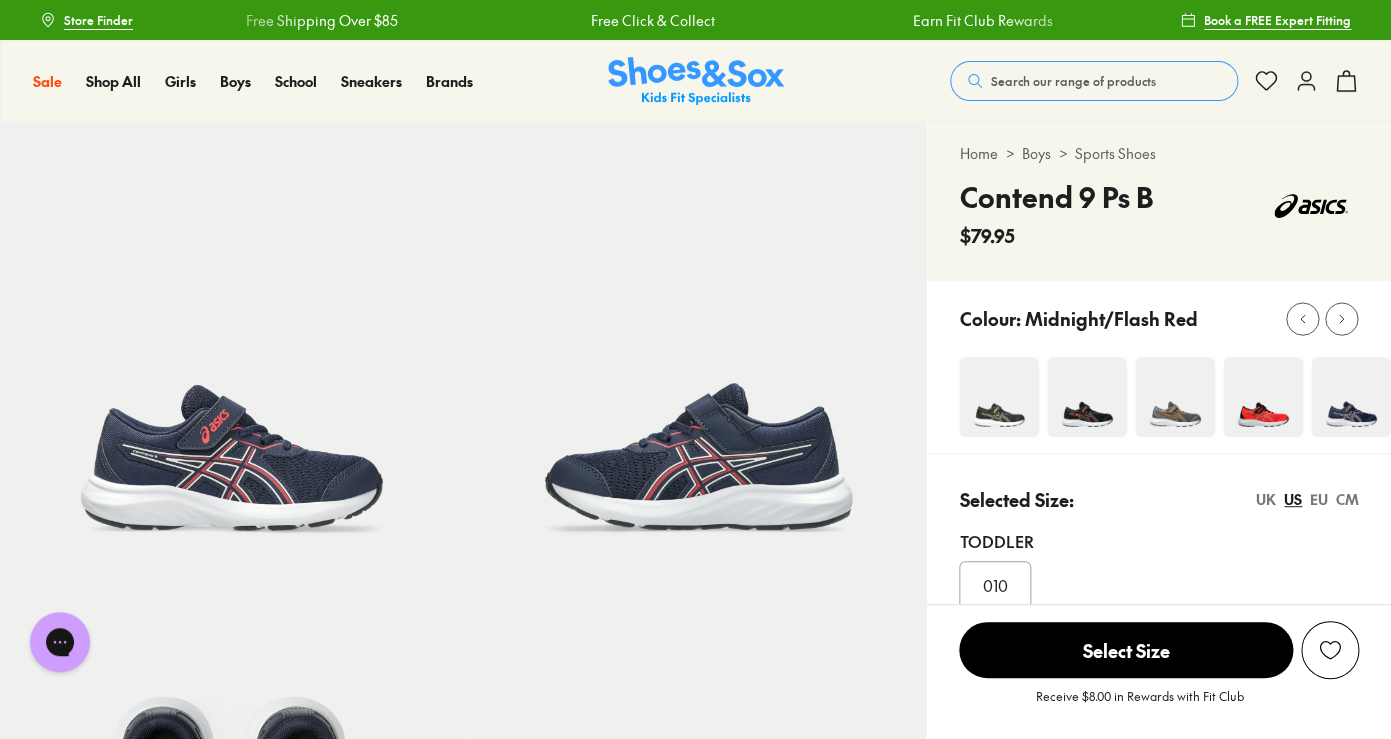 scroll, scrollTop: 0, scrollLeft: 0, axis: both 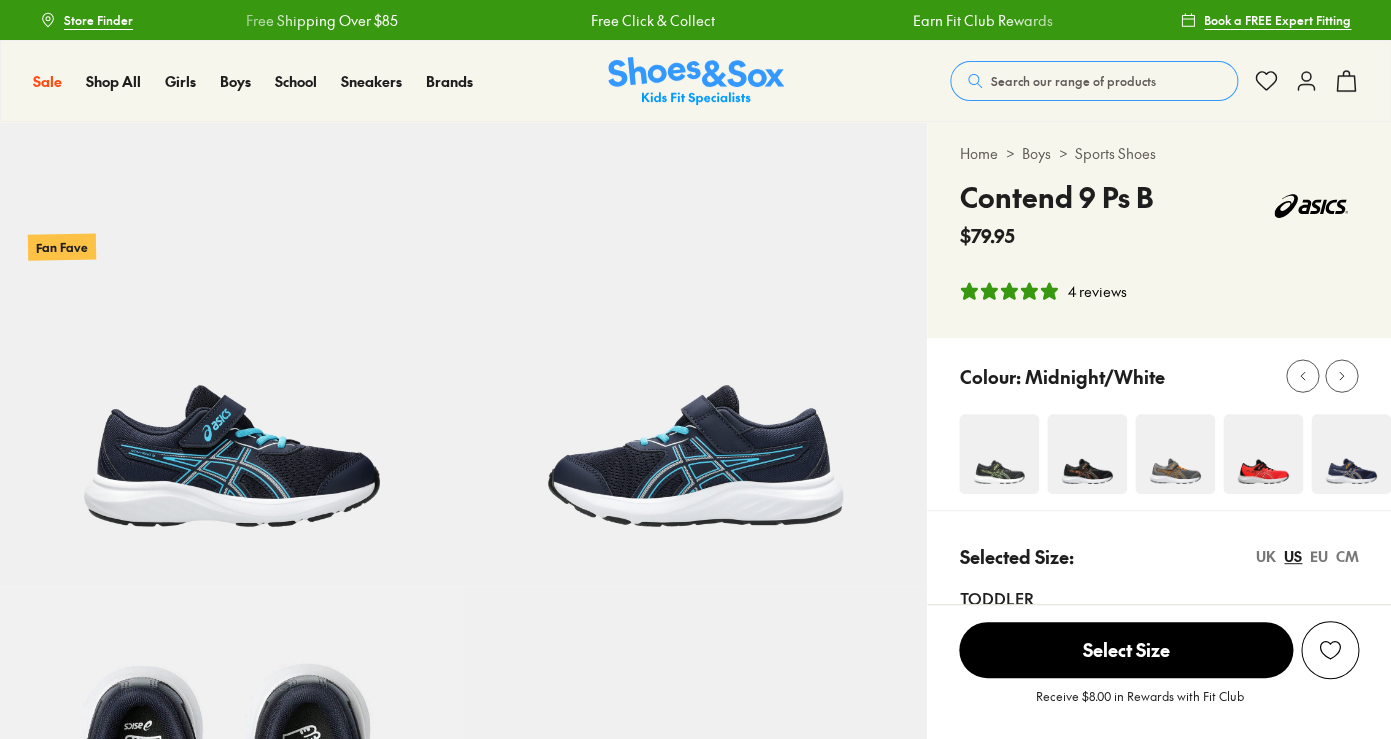 select on "*" 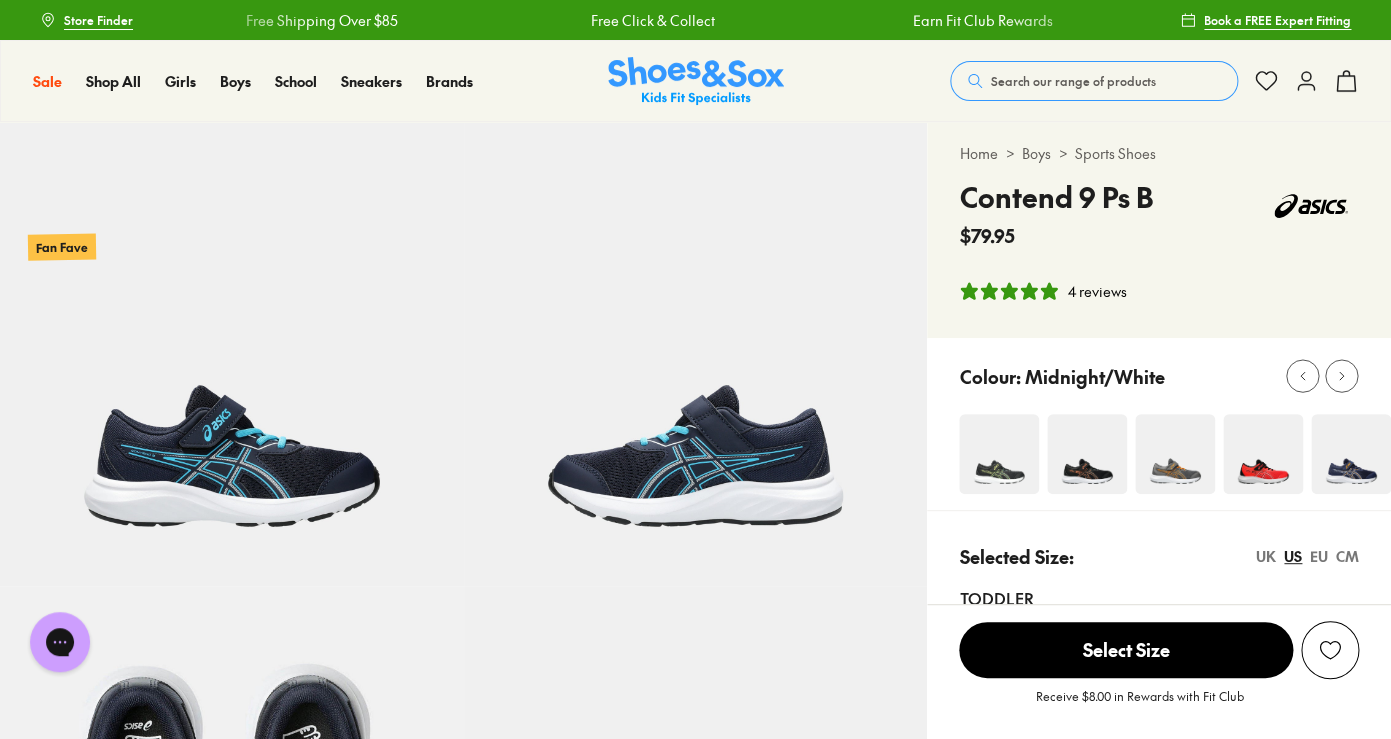 scroll, scrollTop: 0, scrollLeft: 0, axis: both 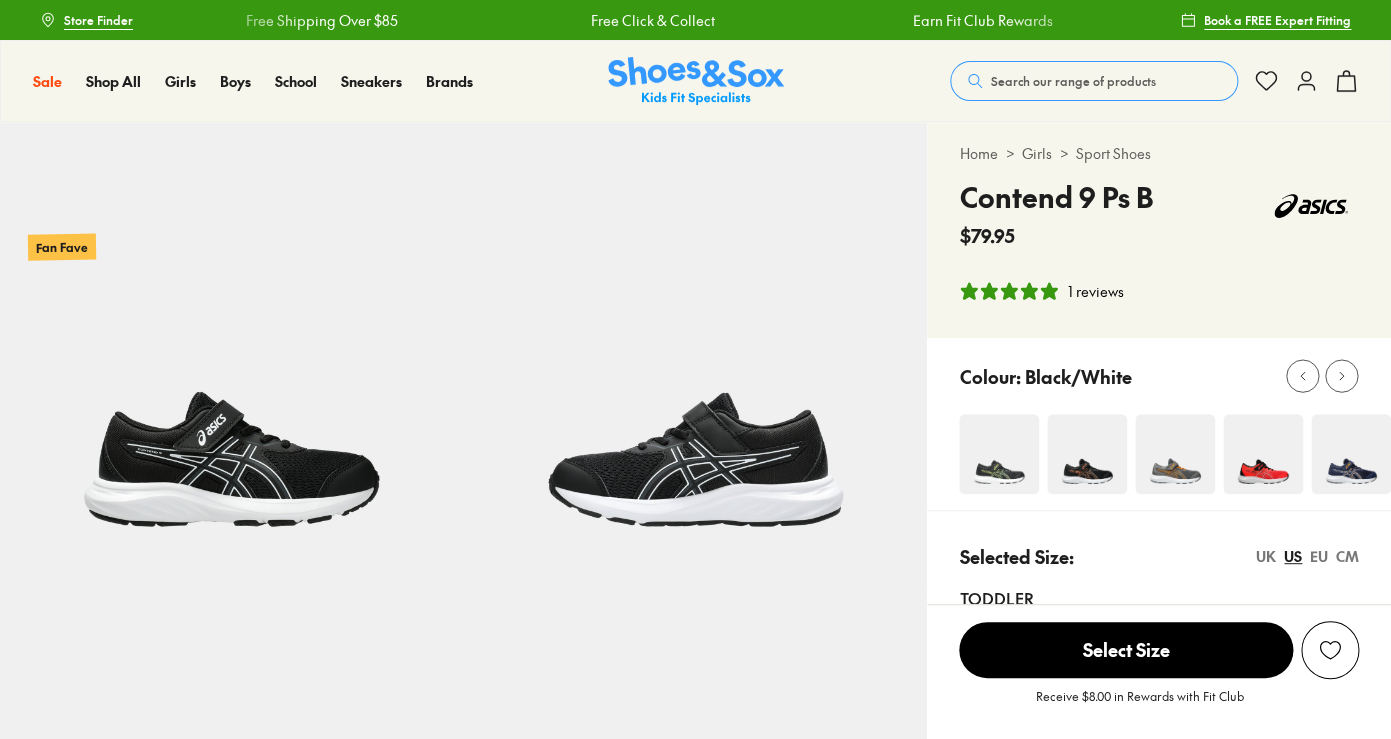 select on "*" 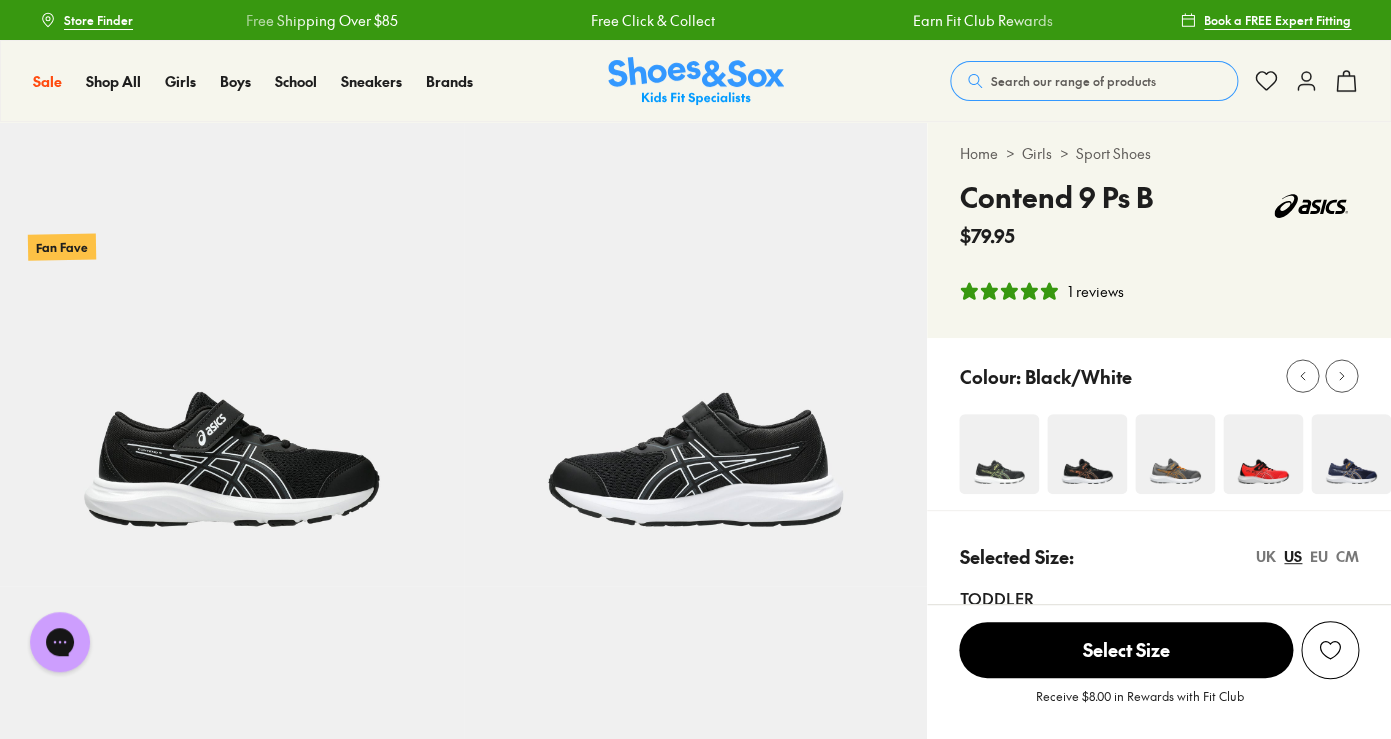 scroll, scrollTop: 0, scrollLeft: 0, axis: both 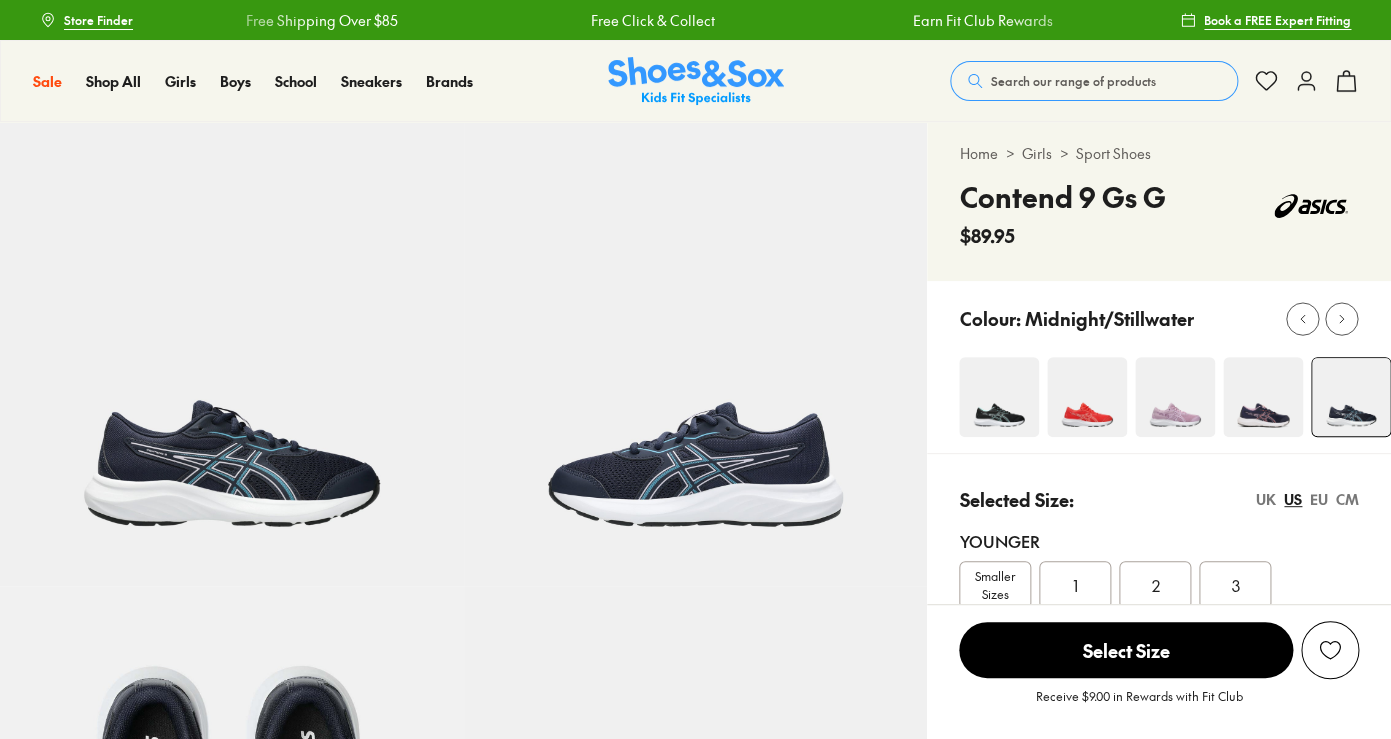 select on "*" 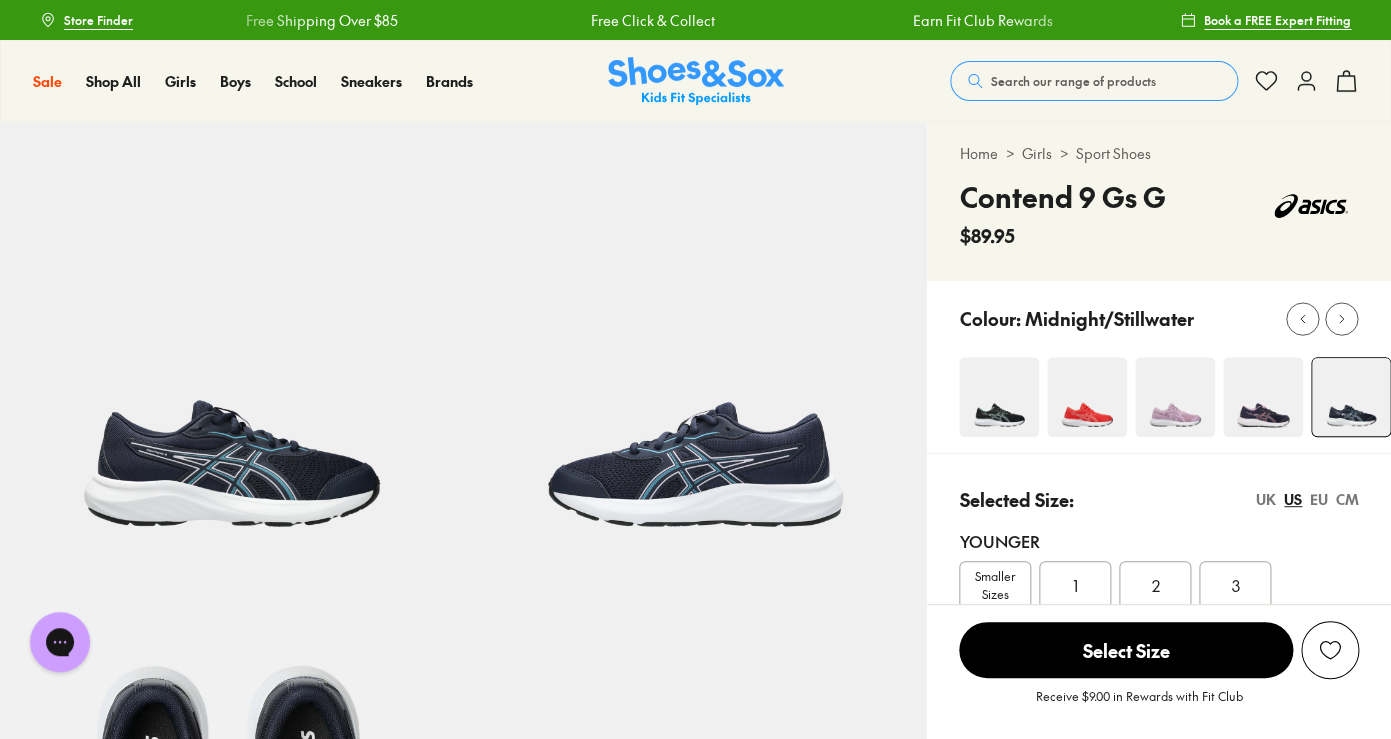 scroll, scrollTop: 0, scrollLeft: 0, axis: both 